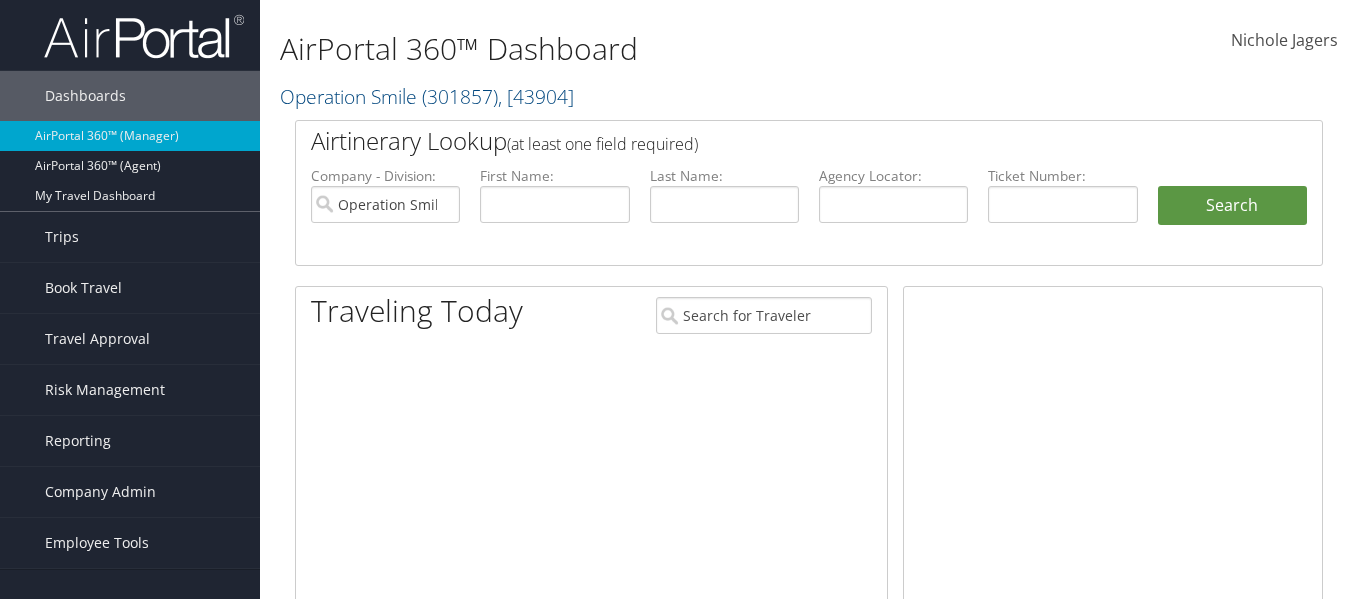 scroll, scrollTop: 0, scrollLeft: 0, axis: both 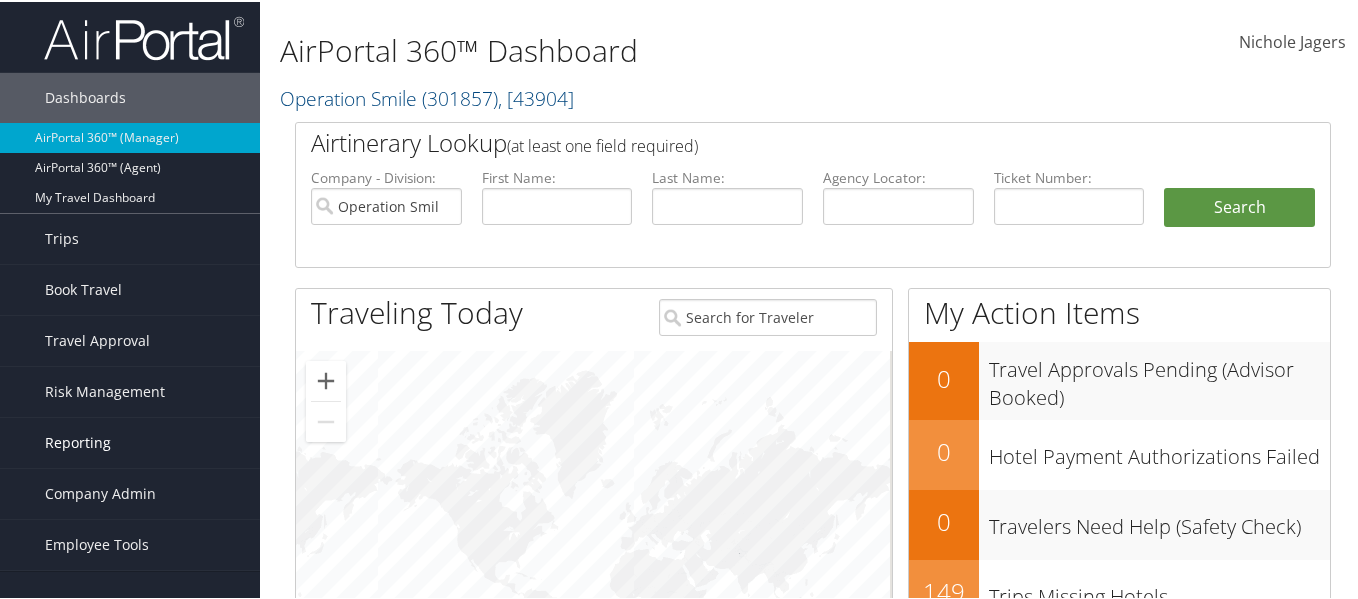 click on "Reporting" at bounding box center [78, 441] 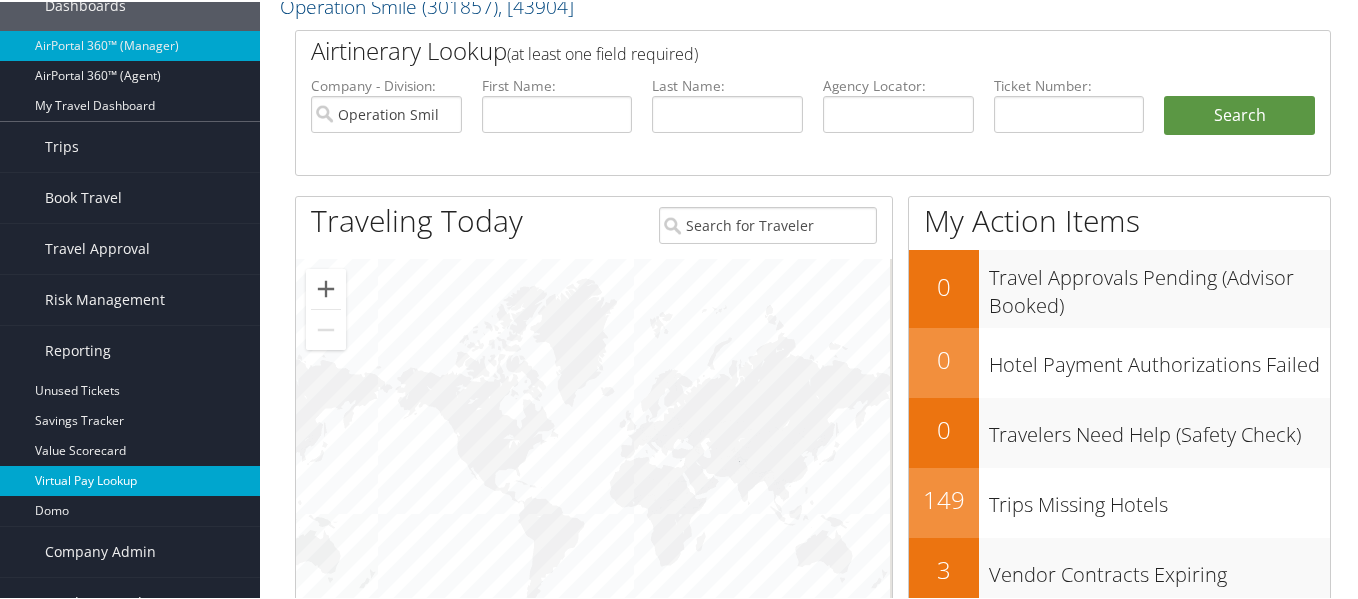 scroll, scrollTop: 200, scrollLeft: 0, axis: vertical 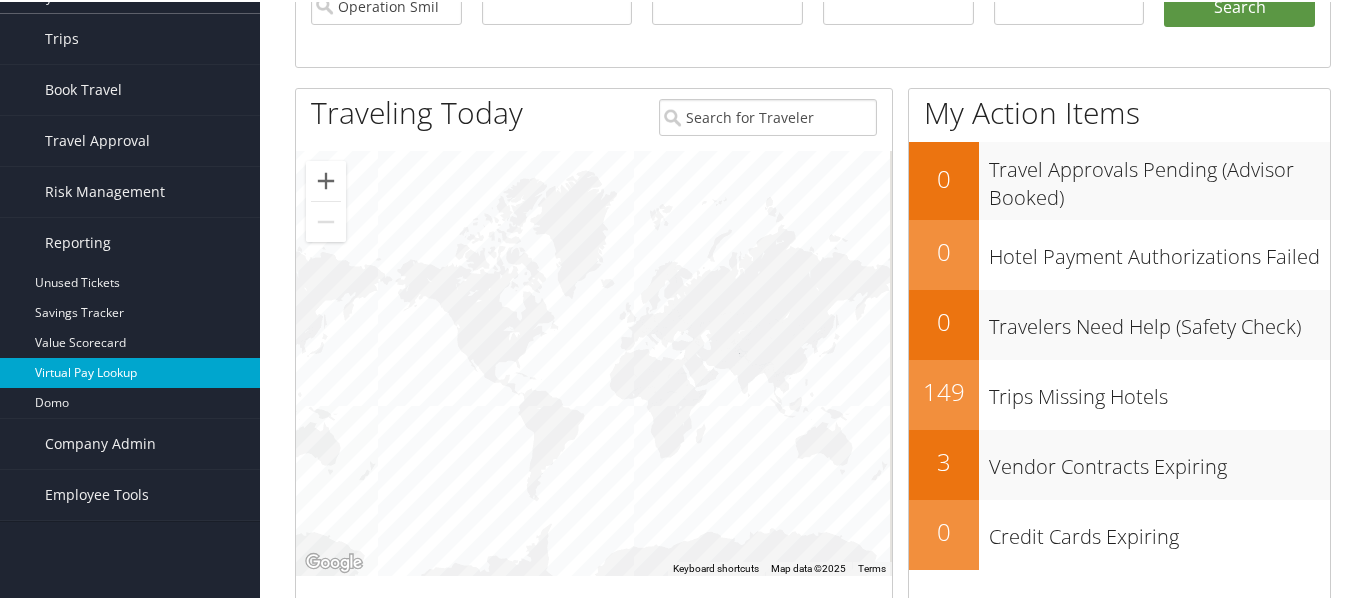 click on "Virtual Pay Lookup" at bounding box center (130, 371) 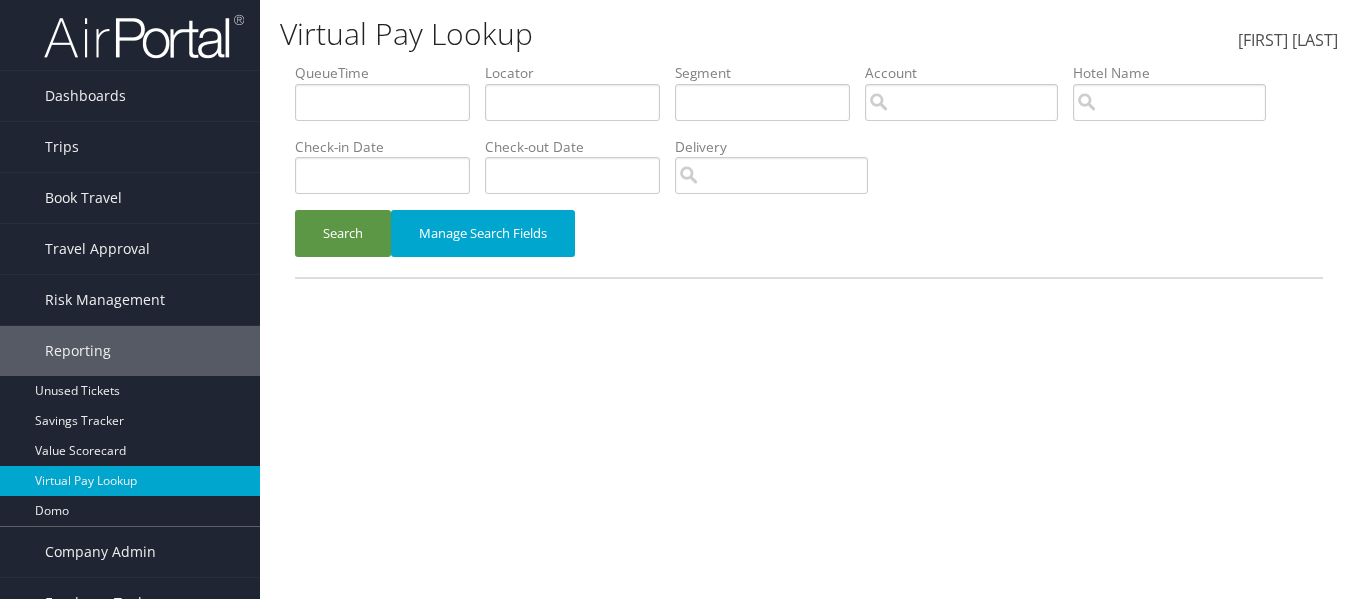 scroll, scrollTop: 0, scrollLeft: 0, axis: both 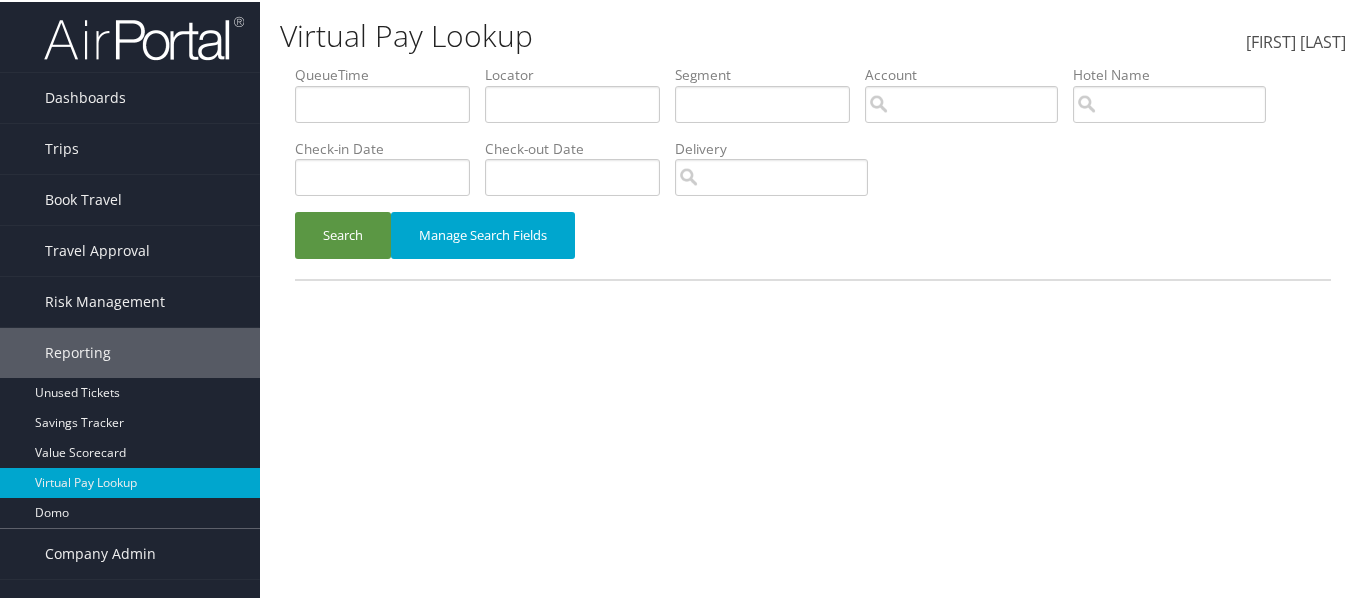 click on "Virtual Pay Lookup
Nichole Jagers
Nichole Jagers
My Settings
Travel Agency Contacts
Log Consulting Time
View Travel Profile
Give Feedback Sign Out" at bounding box center (813, 299) 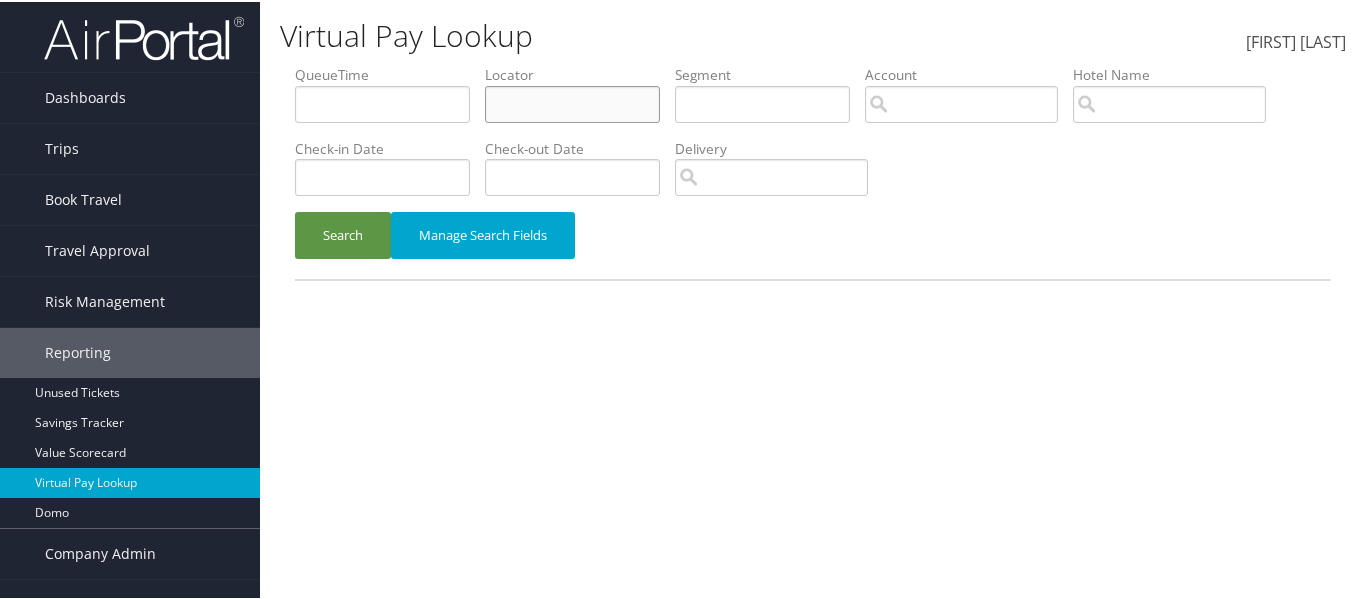 click at bounding box center [382, 102] 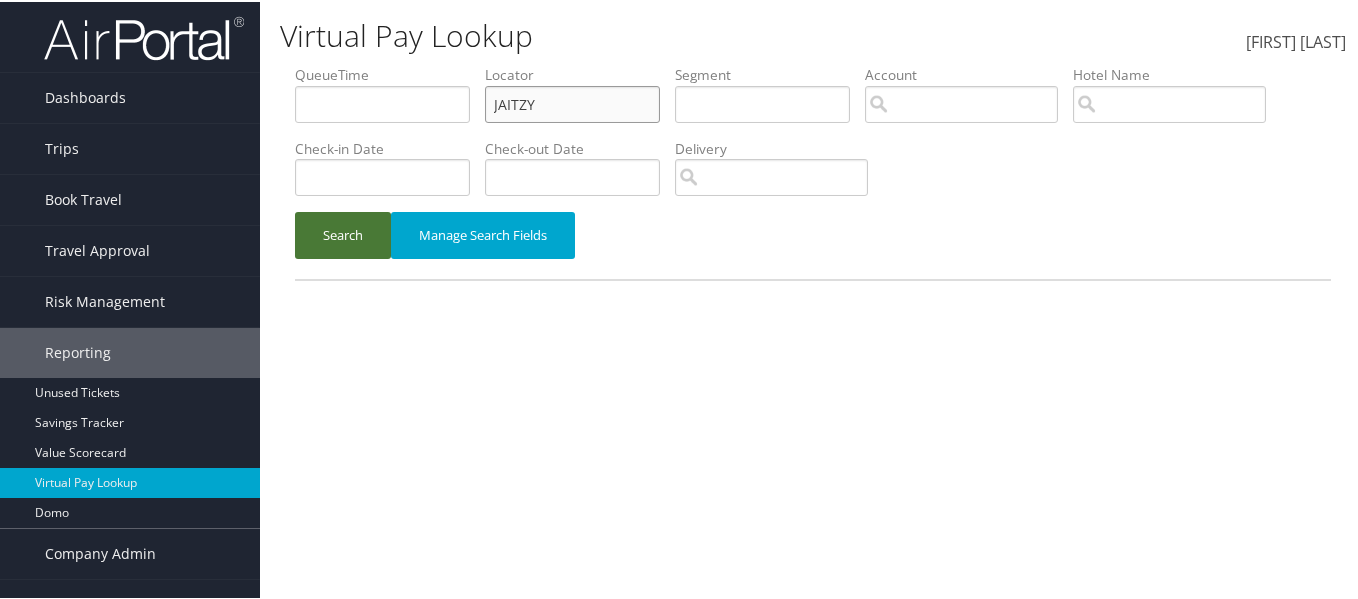 type on "JAITZY" 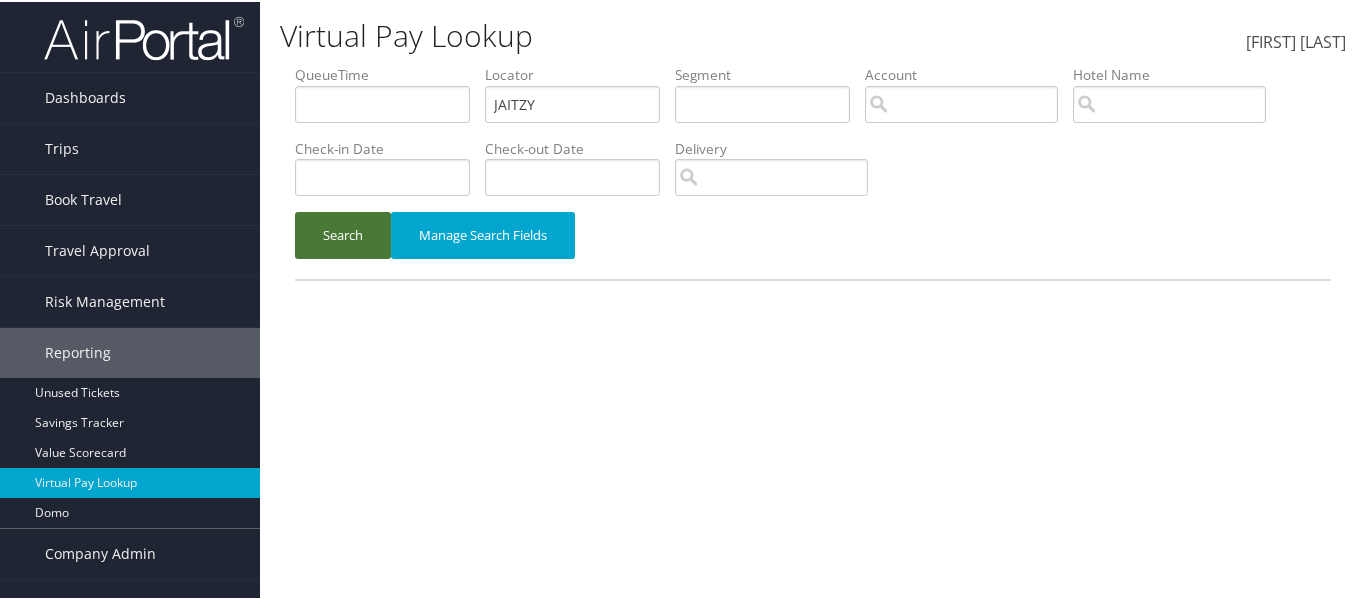 click on "Search" at bounding box center (343, 233) 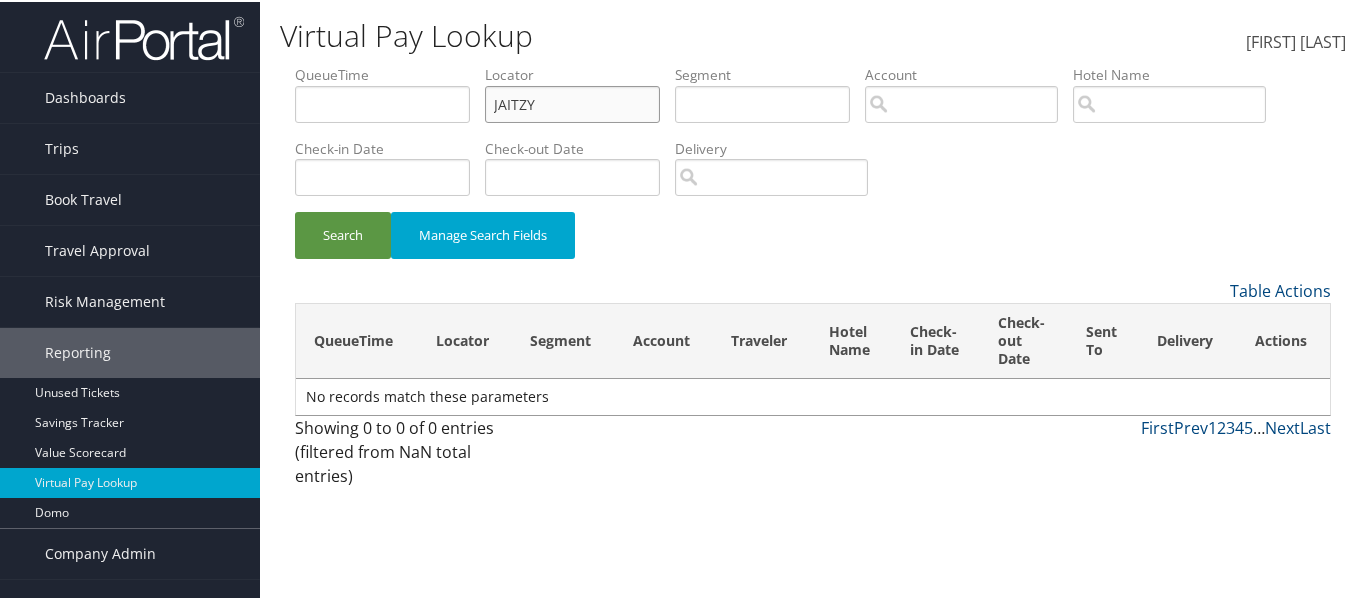 drag, startPoint x: 559, startPoint y: 102, endPoint x: 447, endPoint y: 87, distance: 113 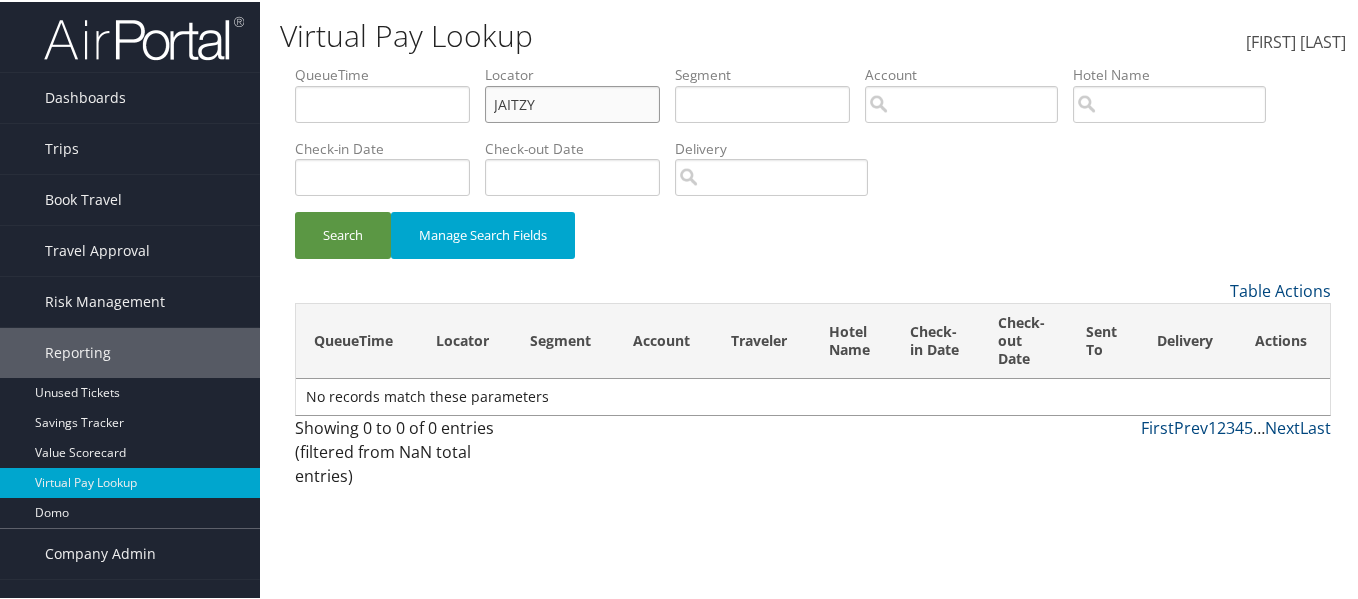 click on "QueueTime Locator JAITZY Segment Account Traveler Hotel Name Check-in Date Check-out Date Delivery" at bounding box center [813, 63] 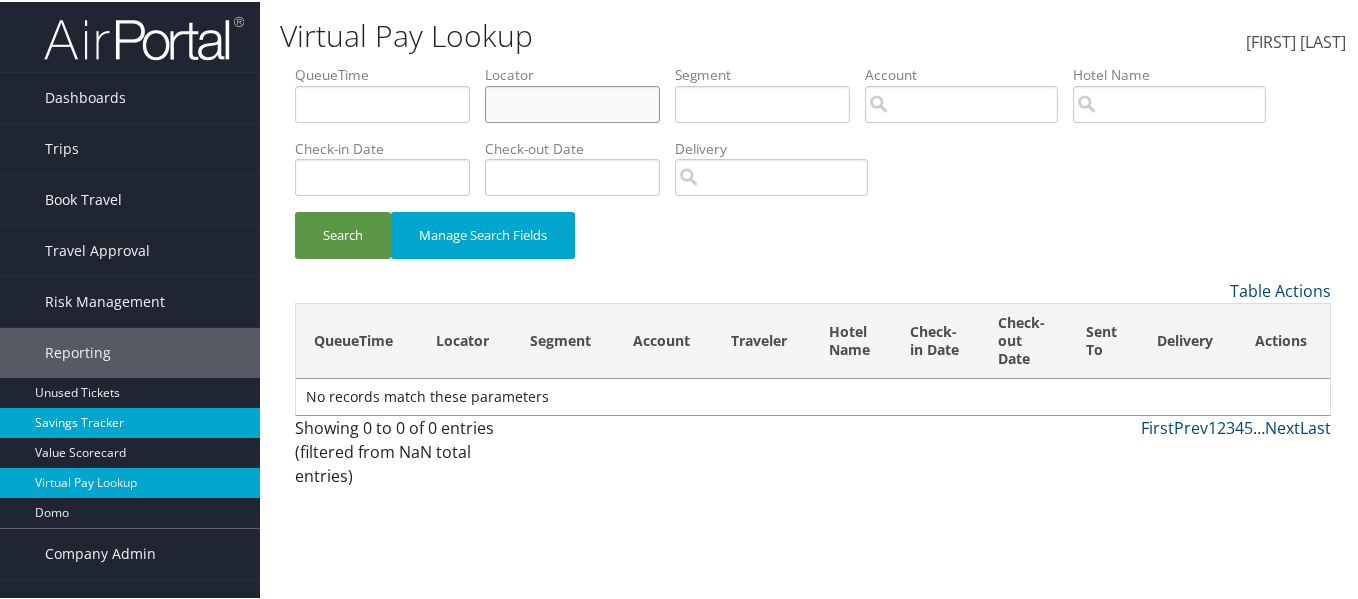 type 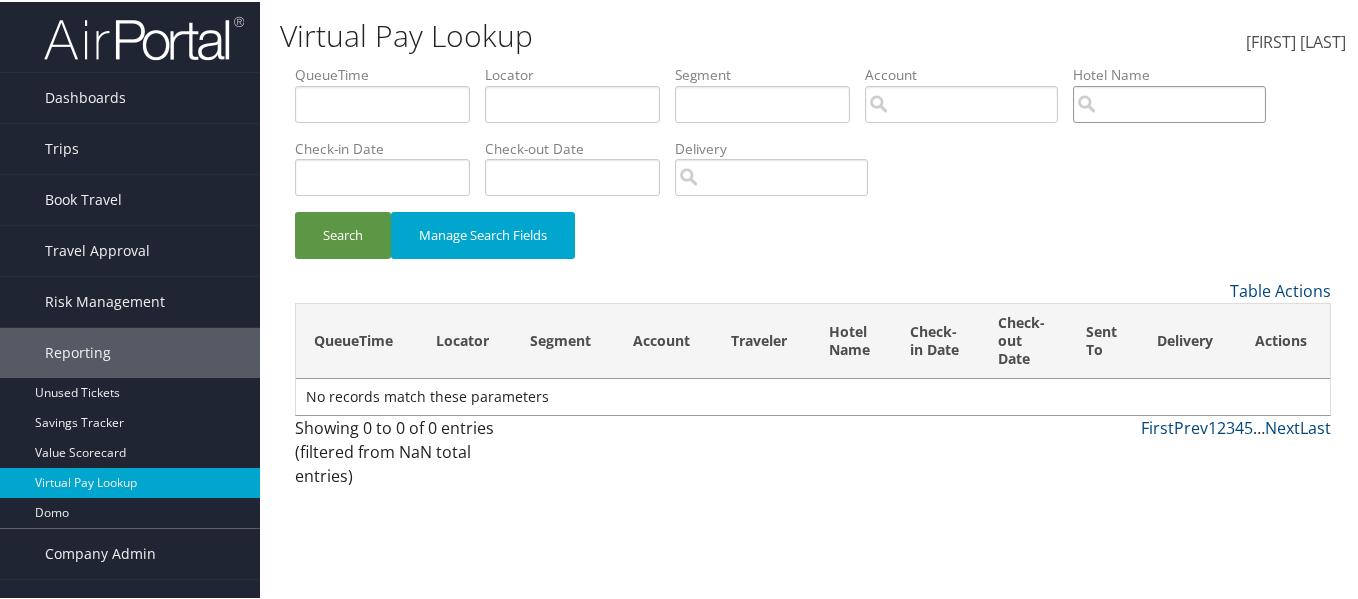 click at bounding box center [961, 102] 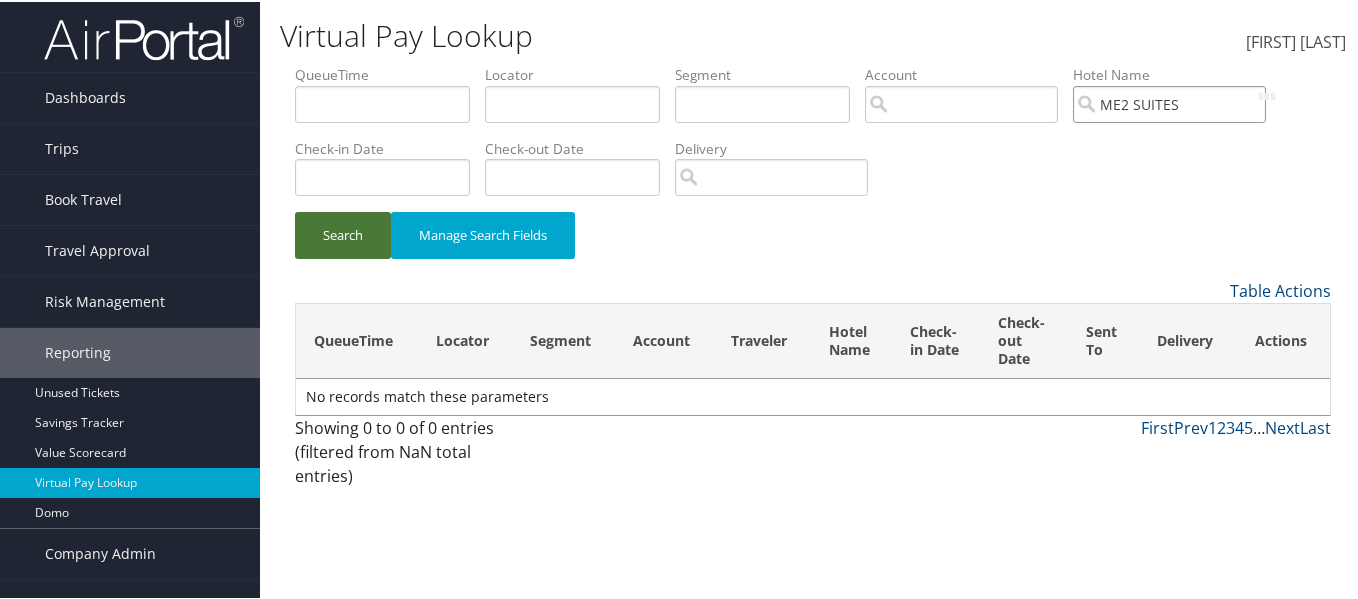 type on "ME2 SUITES" 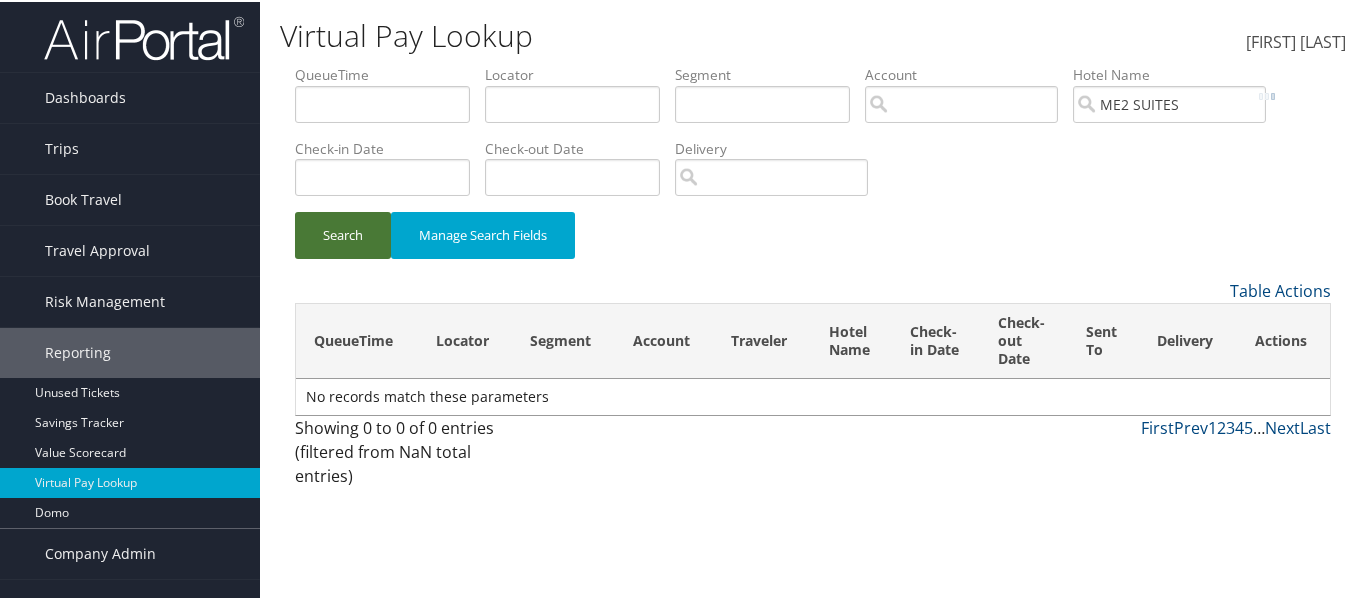 click on "Search" at bounding box center [343, 233] 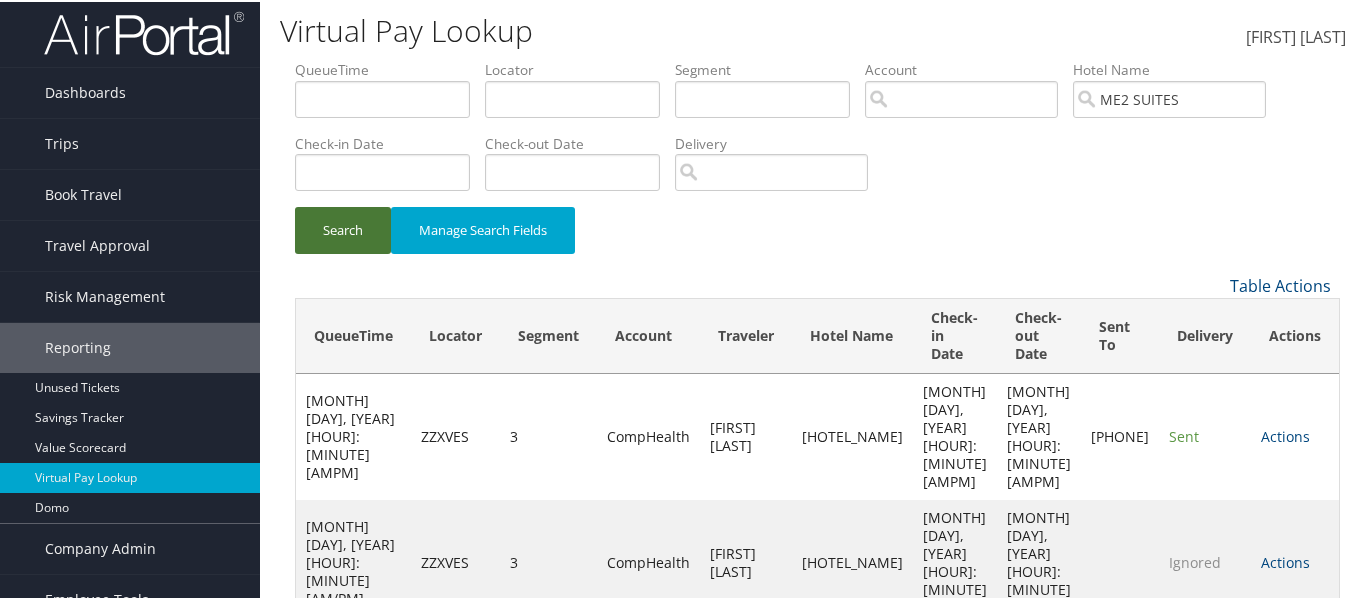 scroll, scrollTop: 0, scrollLeft: 0, axis: both 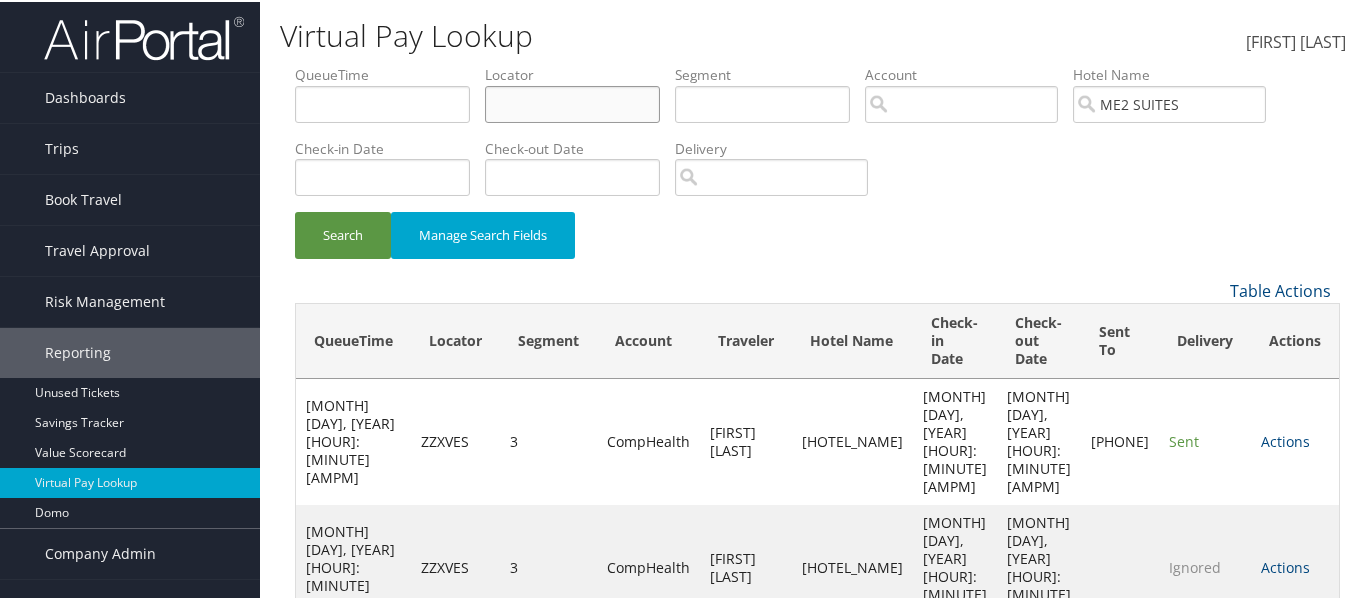 click at bounding box center [382, 102] 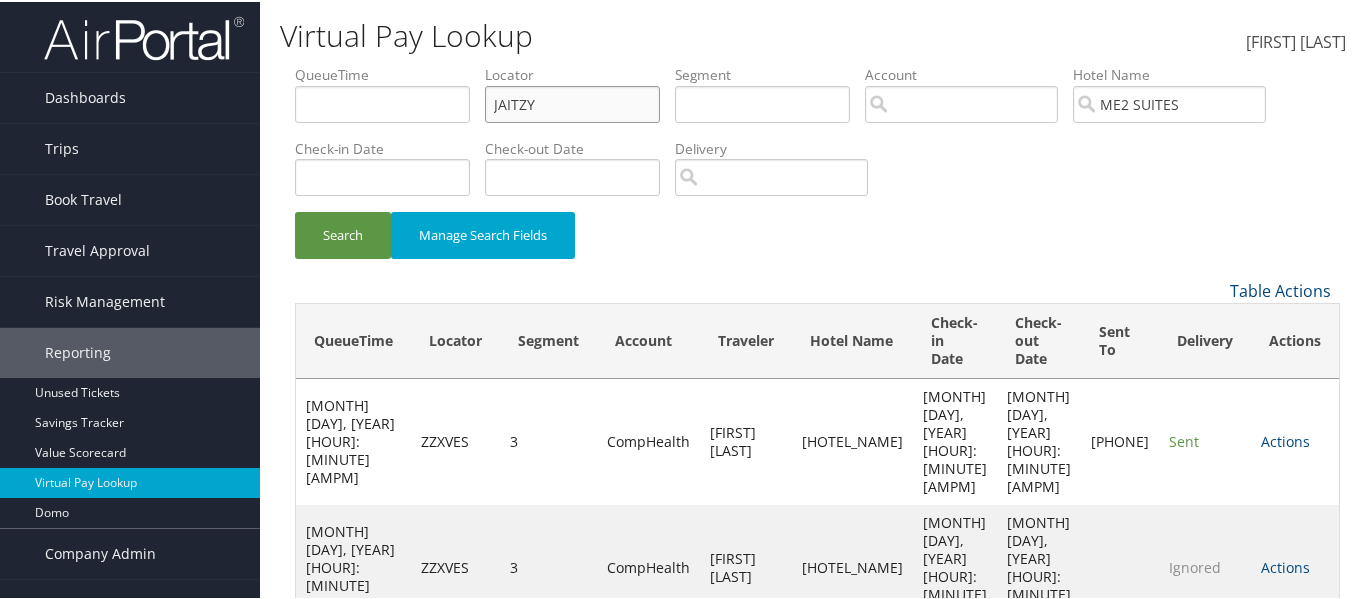 type on "JAITZY" 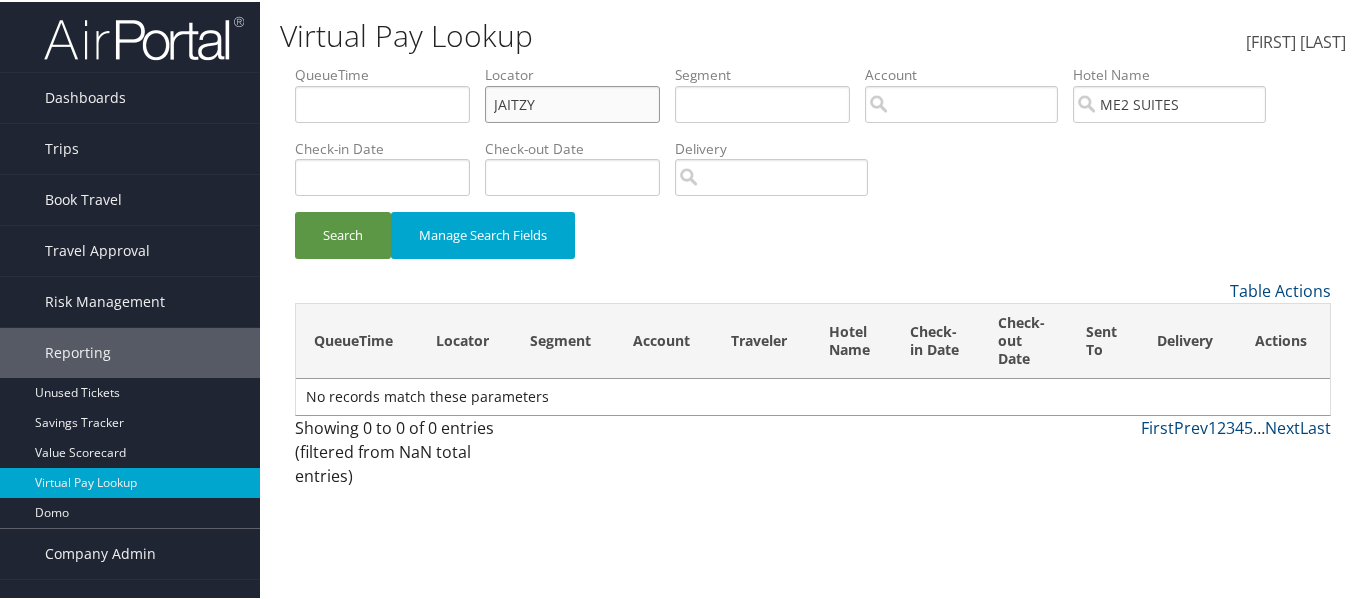 click on "JAITZY" at bounding box center [382, 102] 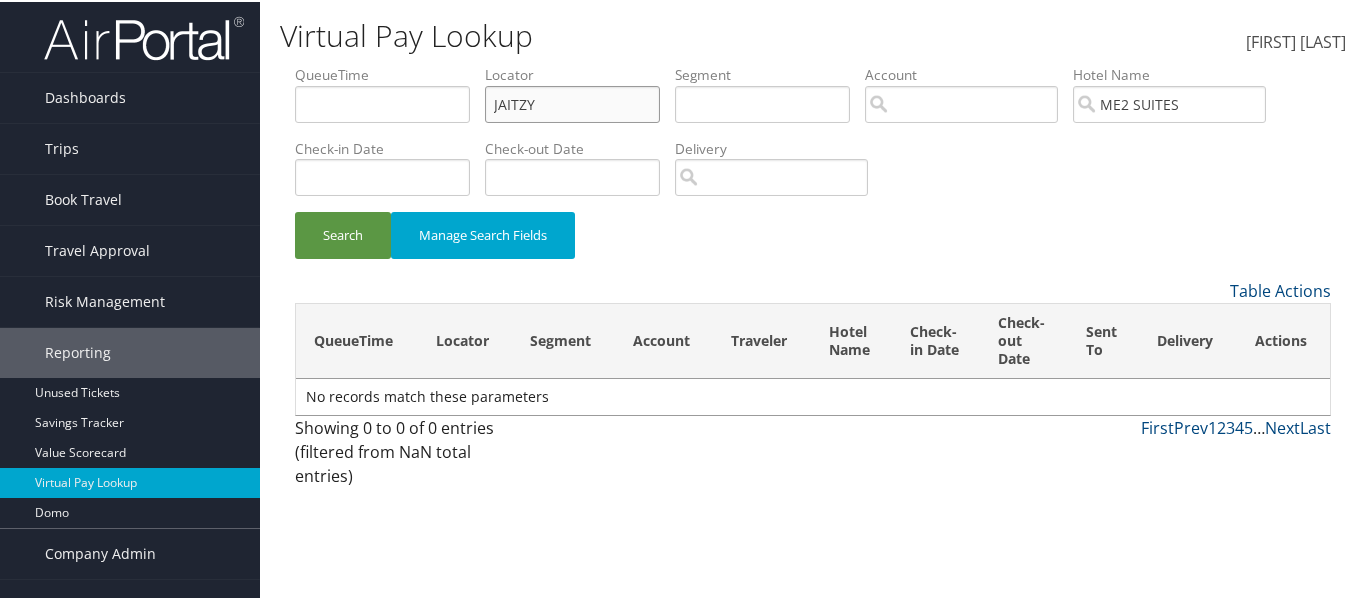 click on "Search" at bounding box center [343, 233] 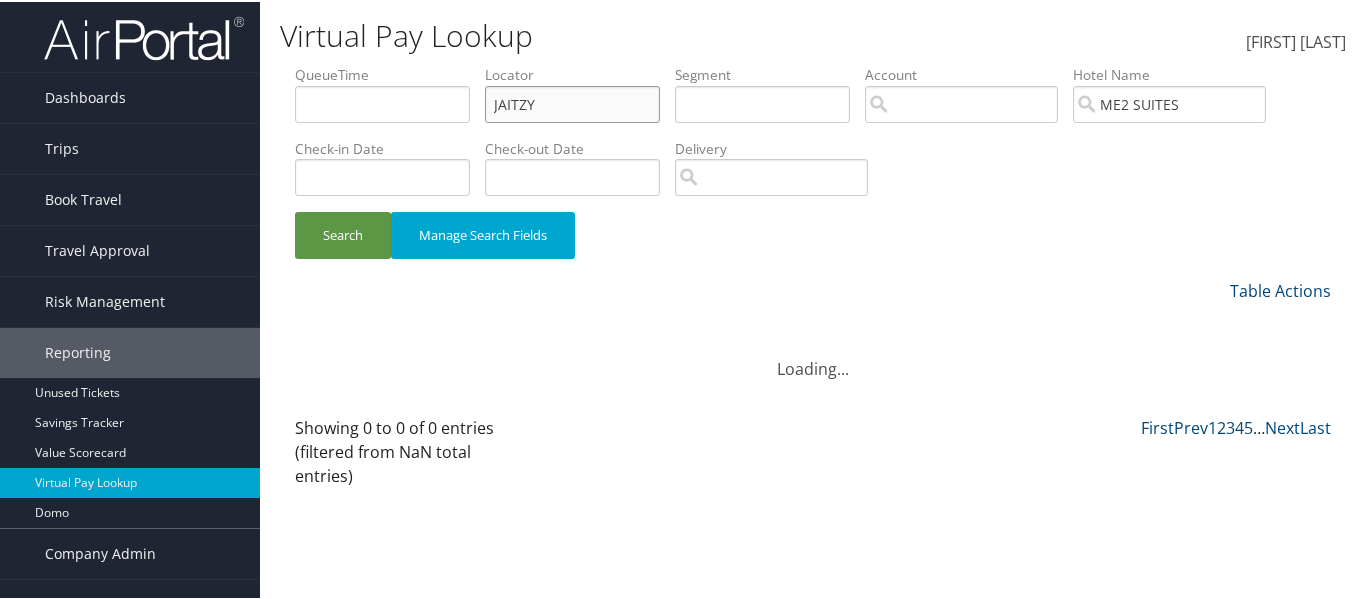 click on "Search" at bounding box center (343, 233) 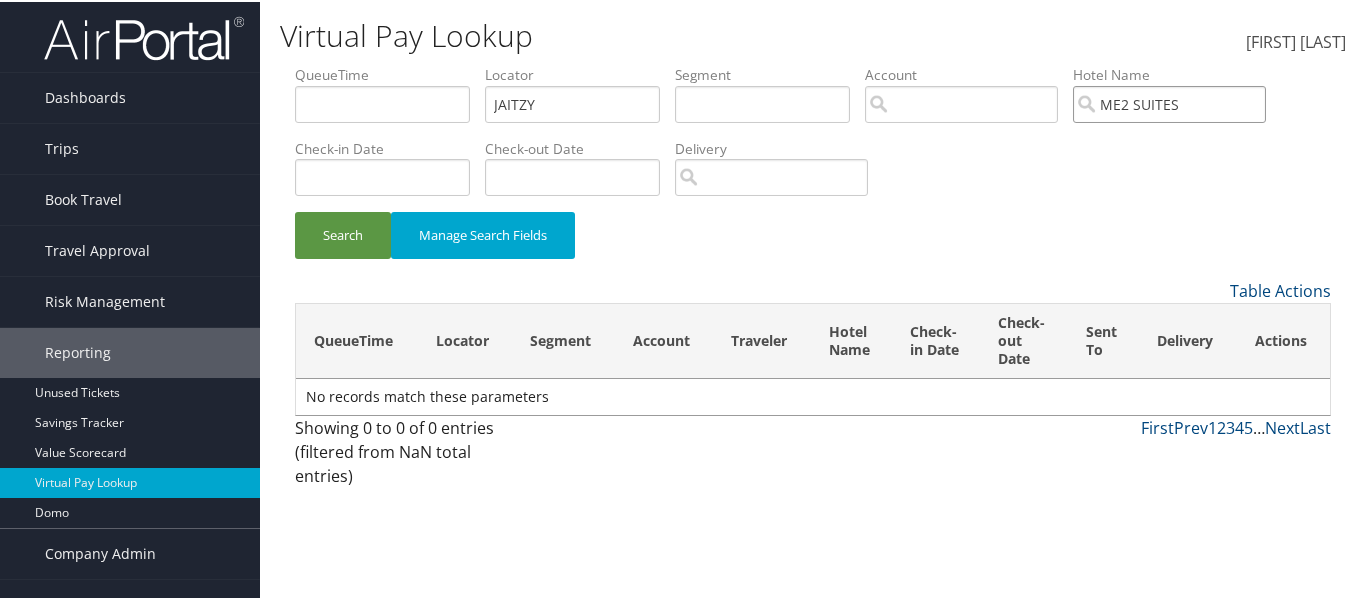 drag, startPoint x: 1219, startPoint y: 97, endPoint x: 804, endPoint y: 114, distance: 415.34805 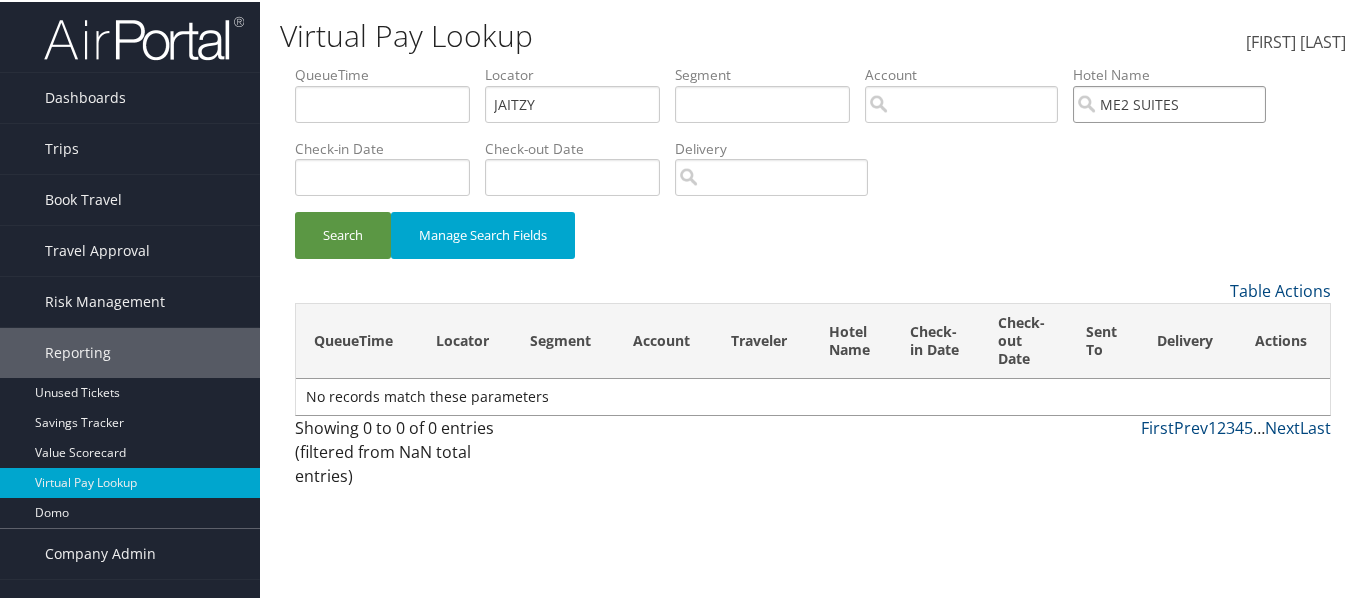 click on "ME2 SUITES" at bounding box center [961, 102] 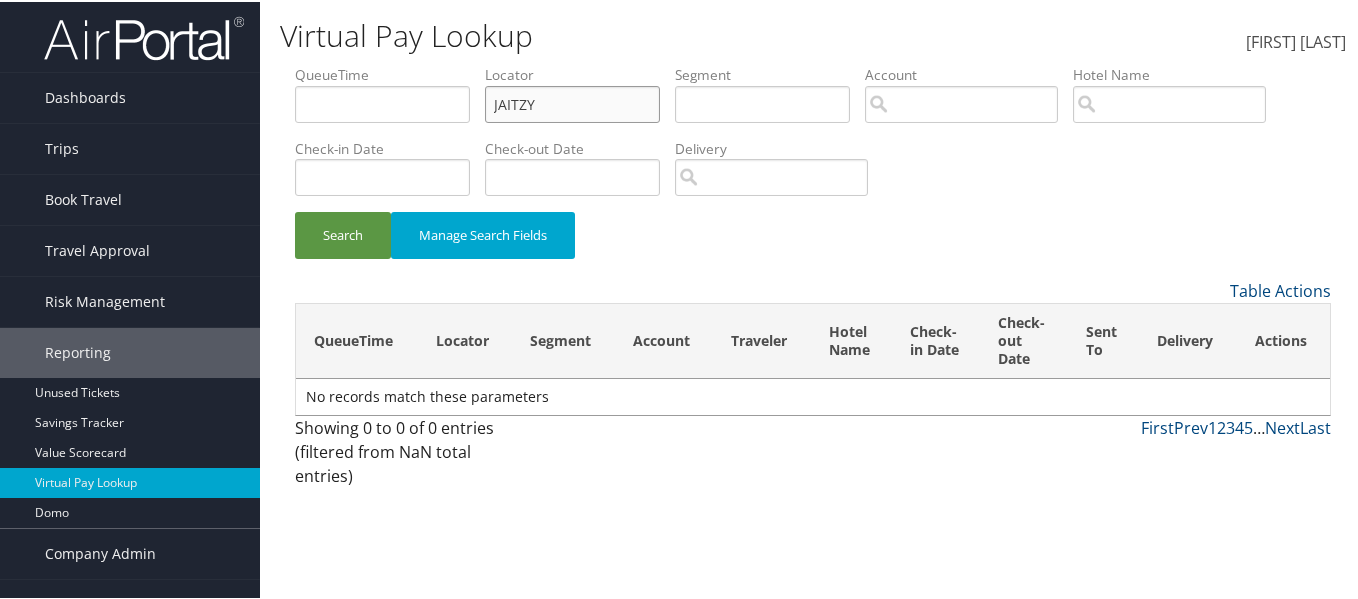 click on "JAITZY" at bounding box center [382, 102] 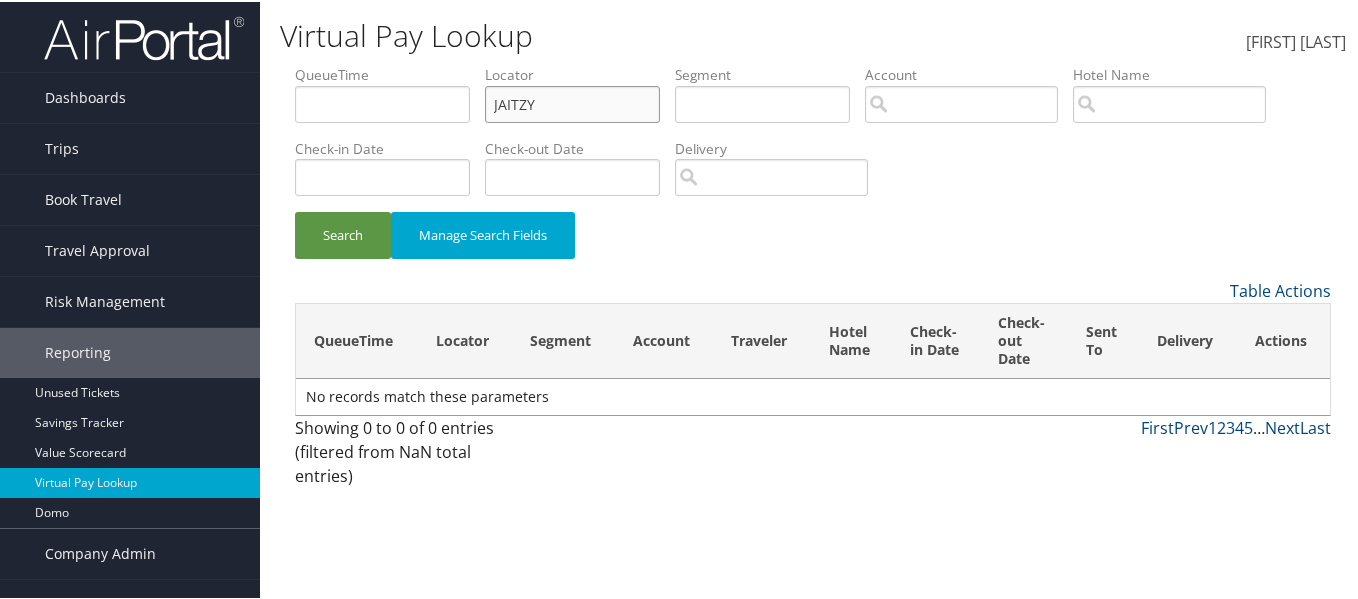 click on "Search" at bounding box center (343, 233) 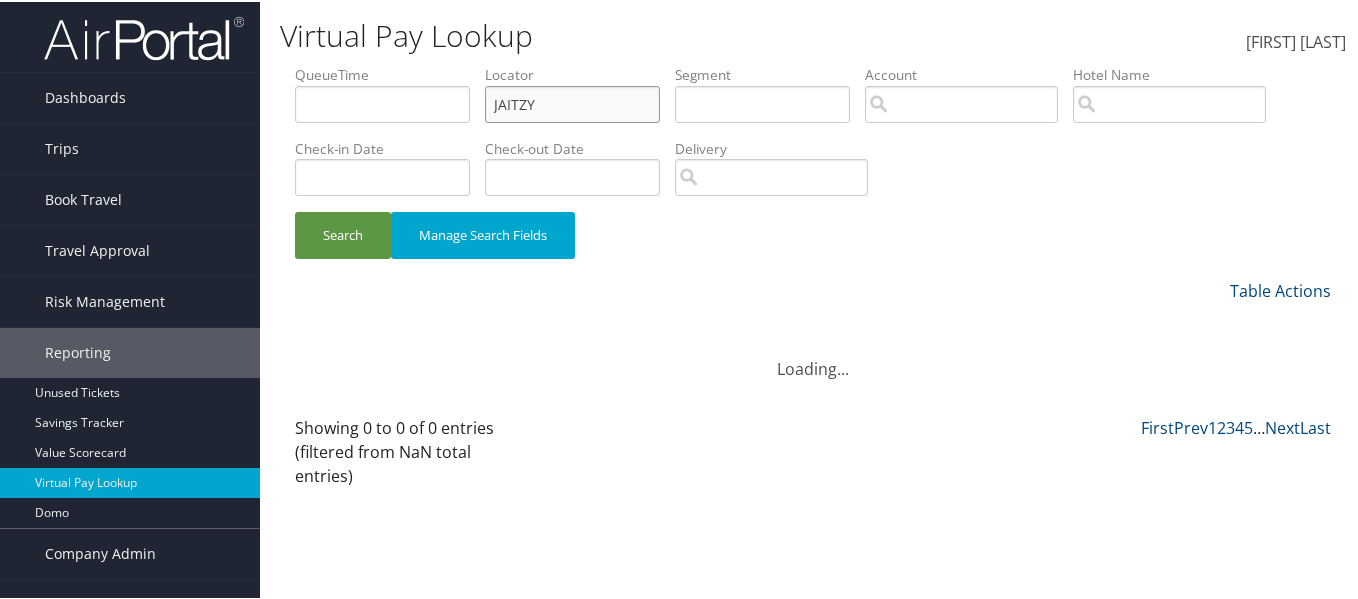 click on "Search" at bounding box center [343, 233] 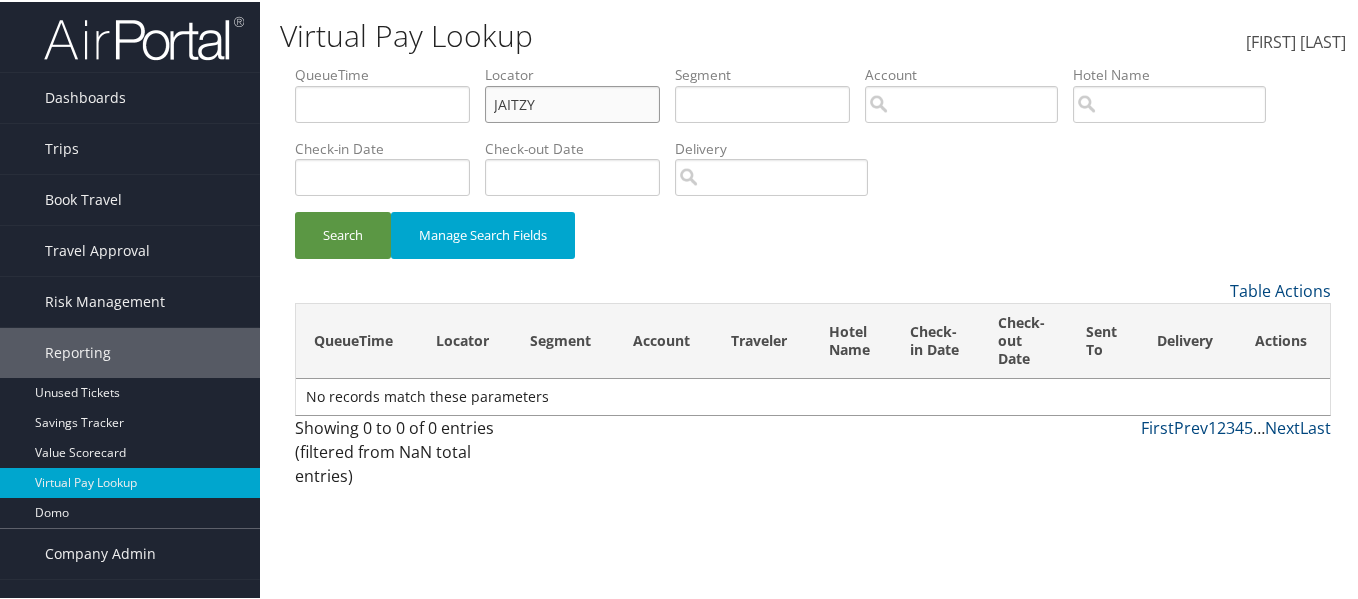 click on "JAITZY" at bounding box center (382, 102) 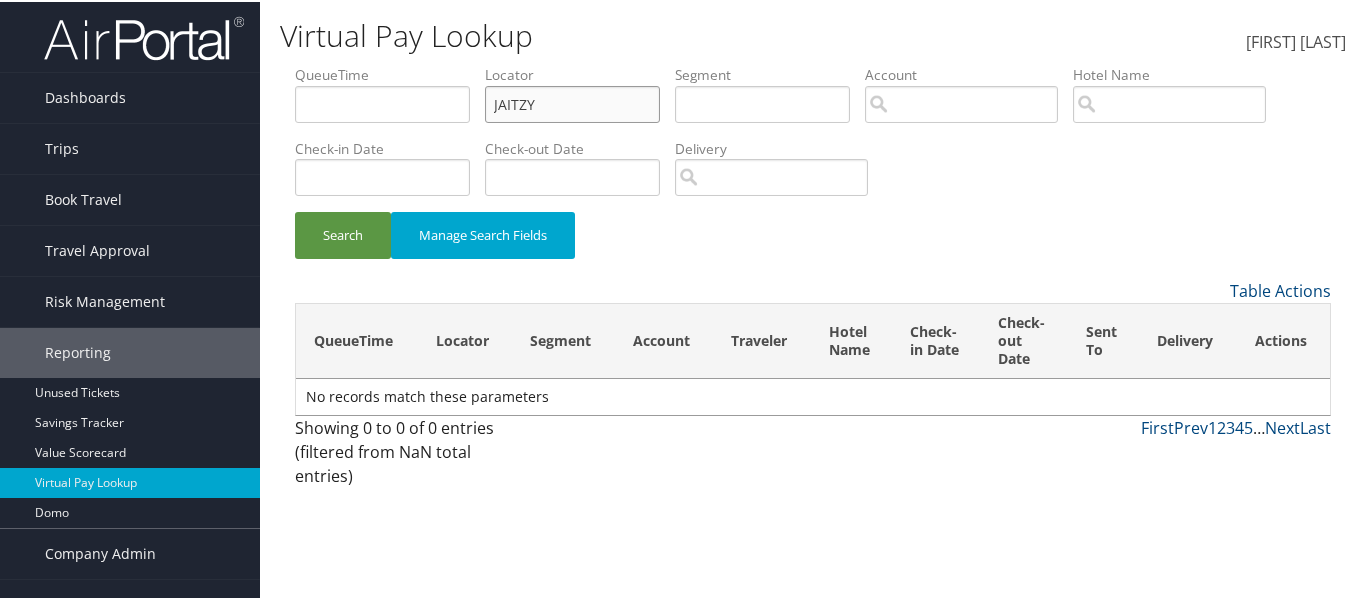 click on "Search" at bounding box center (343, 233) 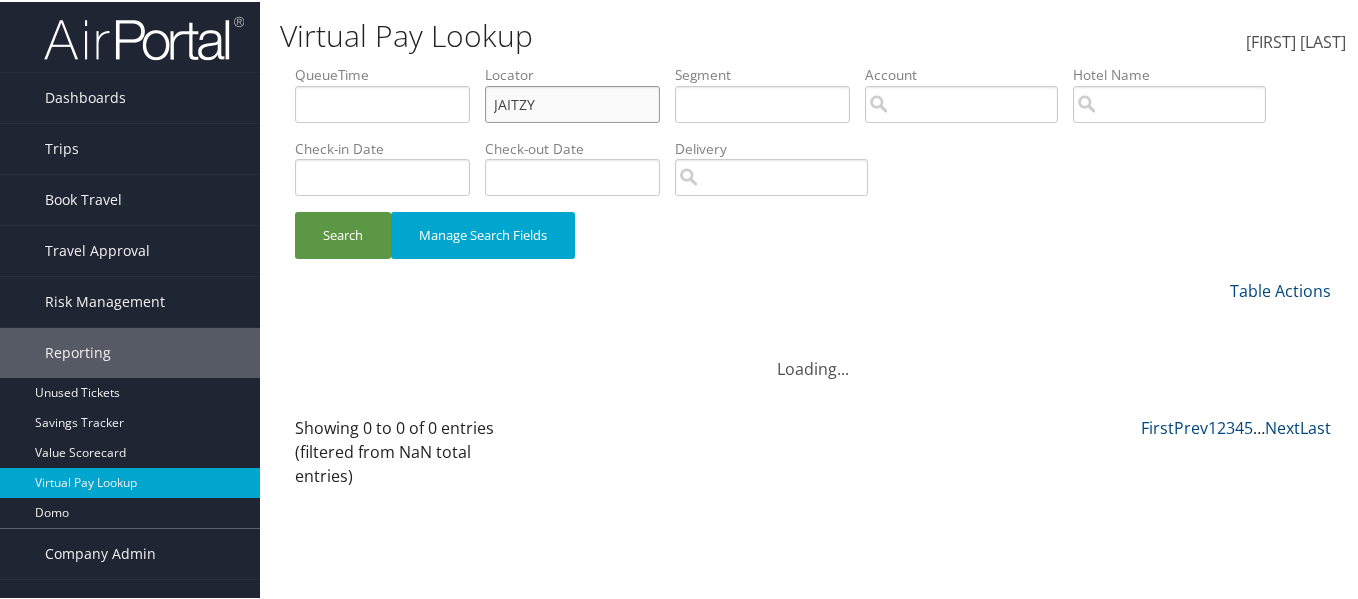 click on "Search" at bounding box center [343, 233] 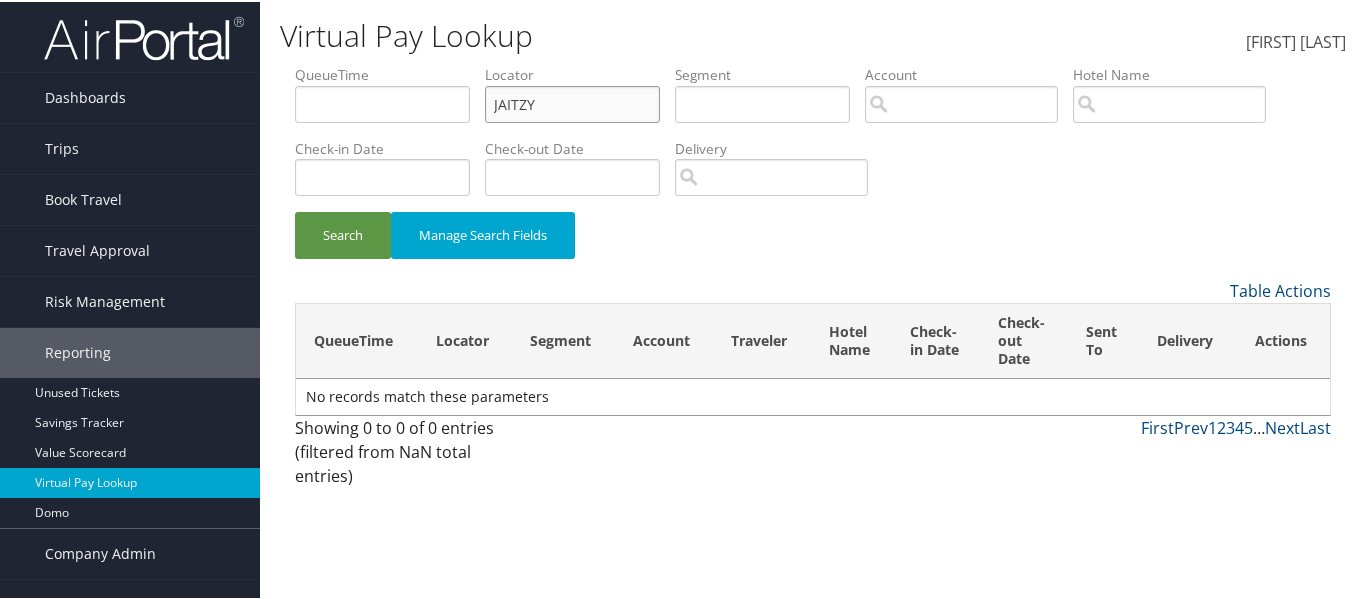 drag, startPoint x: 563, startPoint y: 96, endPoint x: 477, endPoint y: 96, distance: 86 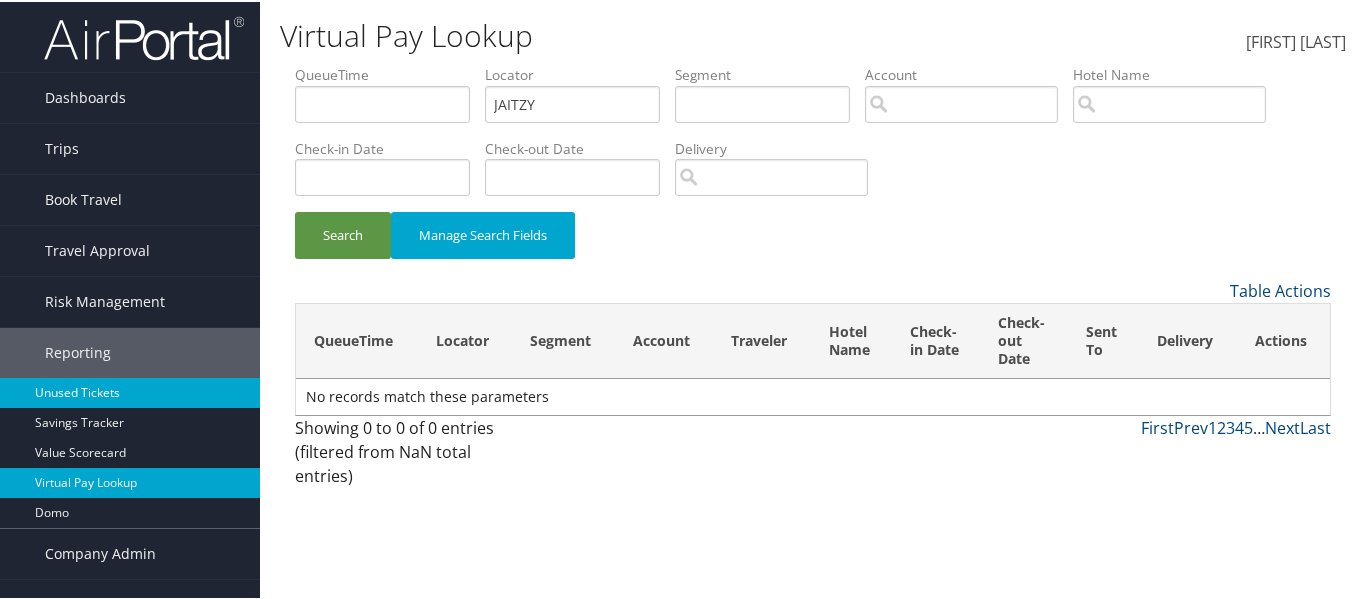 click on "Unused Tickets" at bounding box center (130, 391) 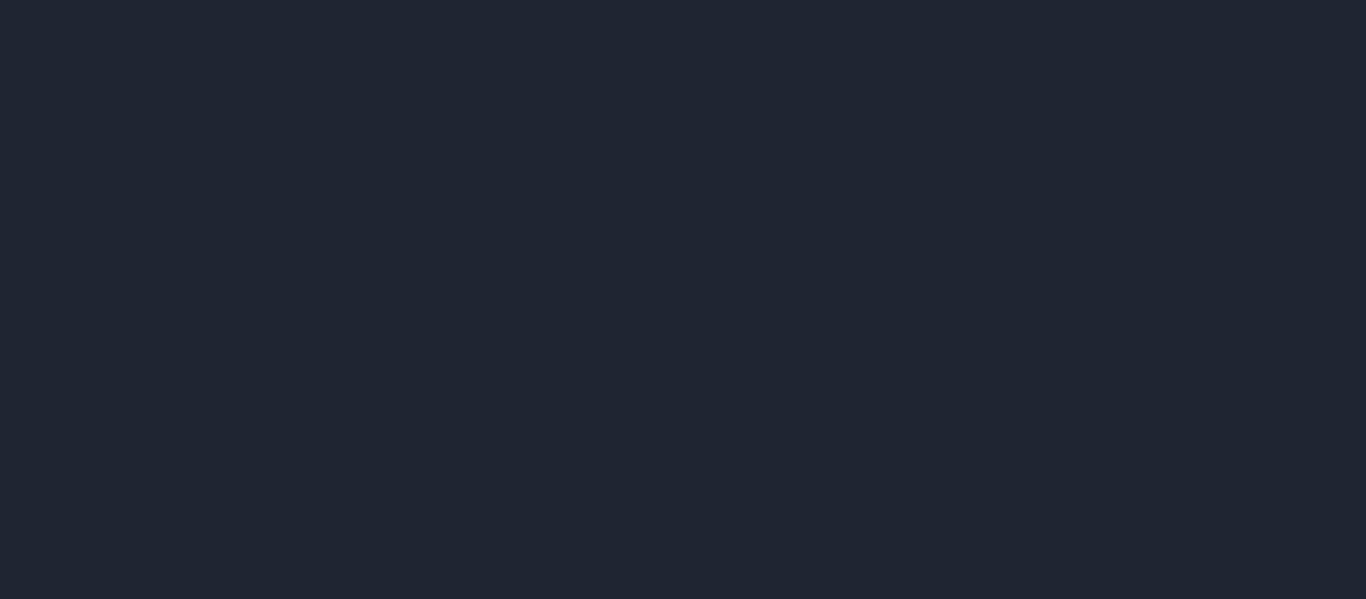 scroll, scrollTop: 0, scrollLeft: 0, axis: both 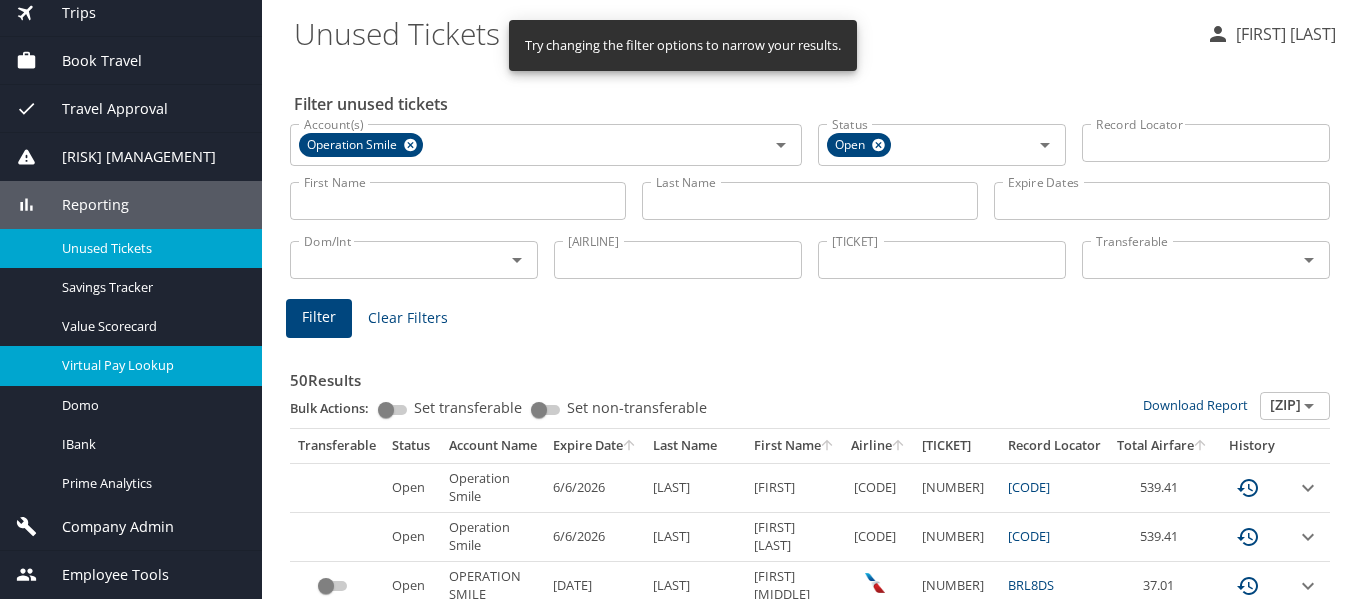 click on "Virtual Pay Lookup" at bounding box center [131, 365] 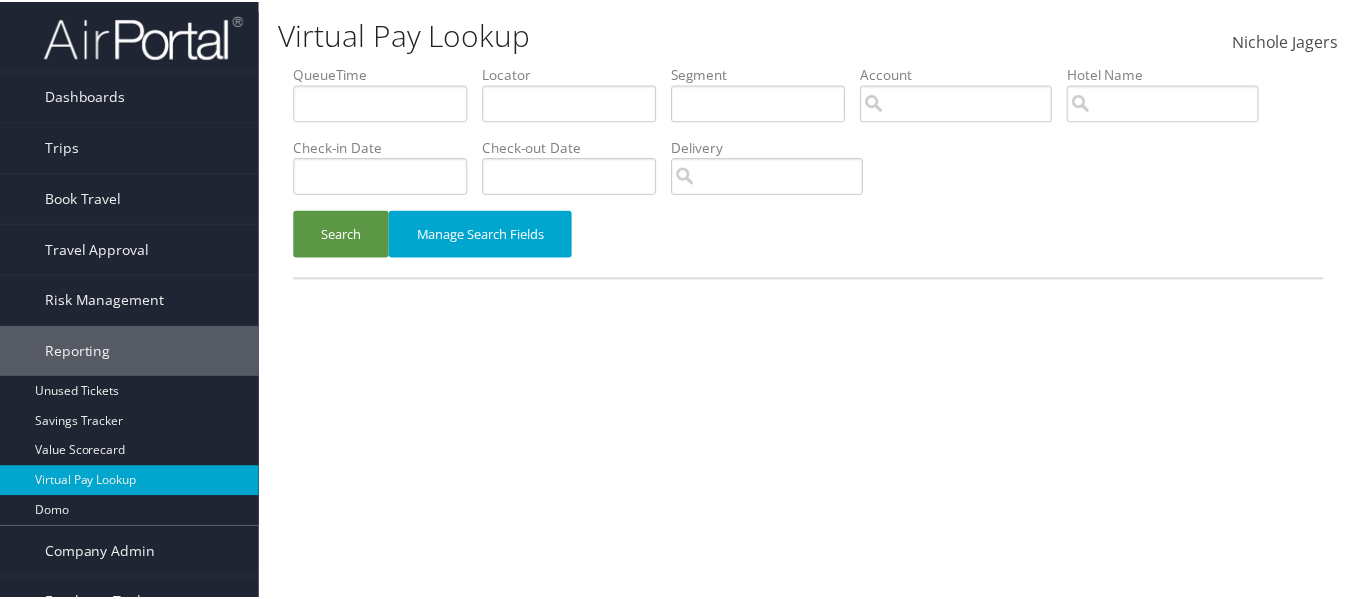 scroll, scrollTop: 0, scrollLeft: 0, axis: both 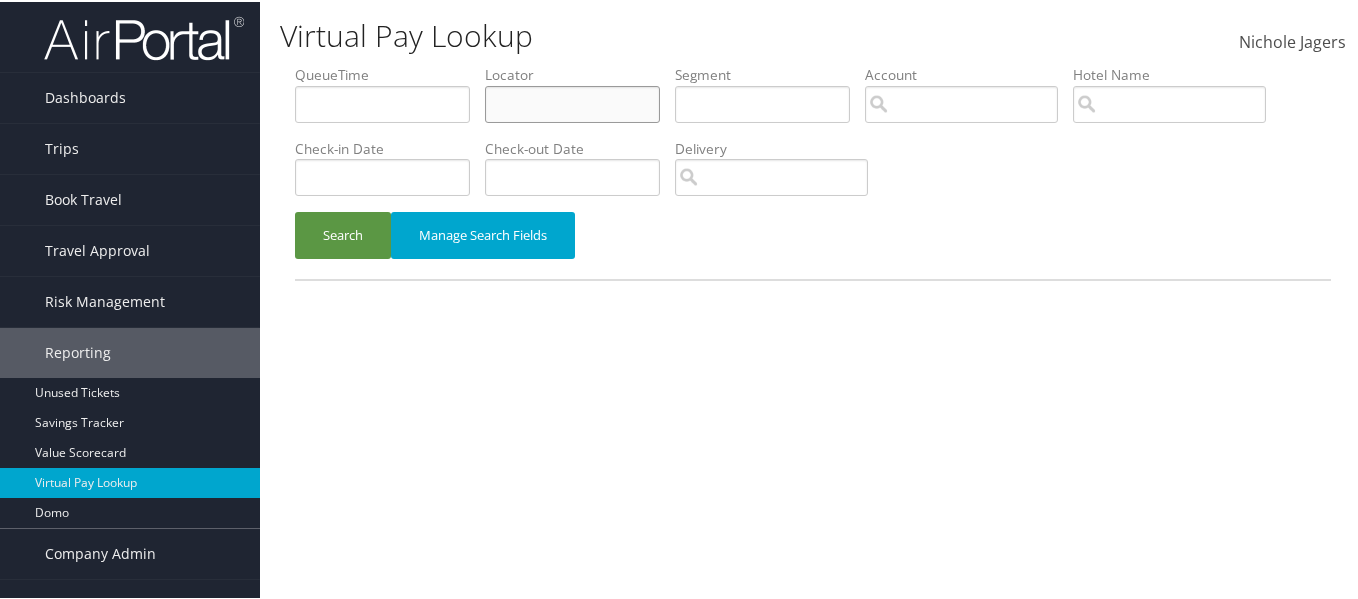 click at bounding box center (382, 102) 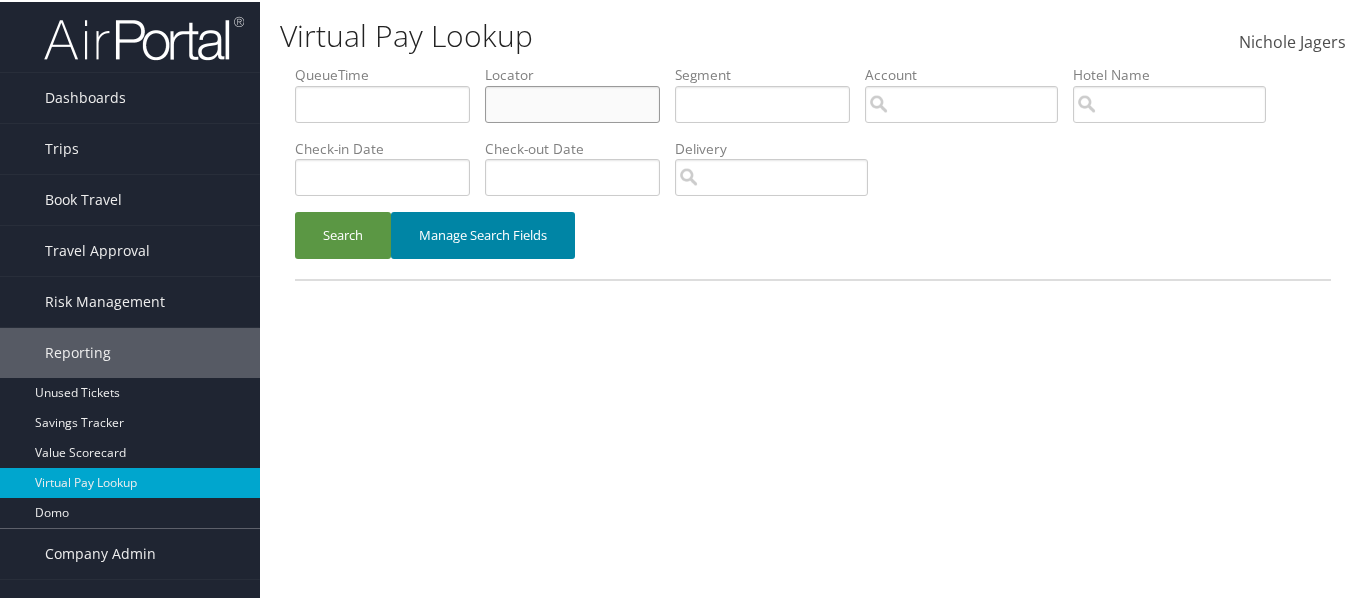 paste on "JAITZY" 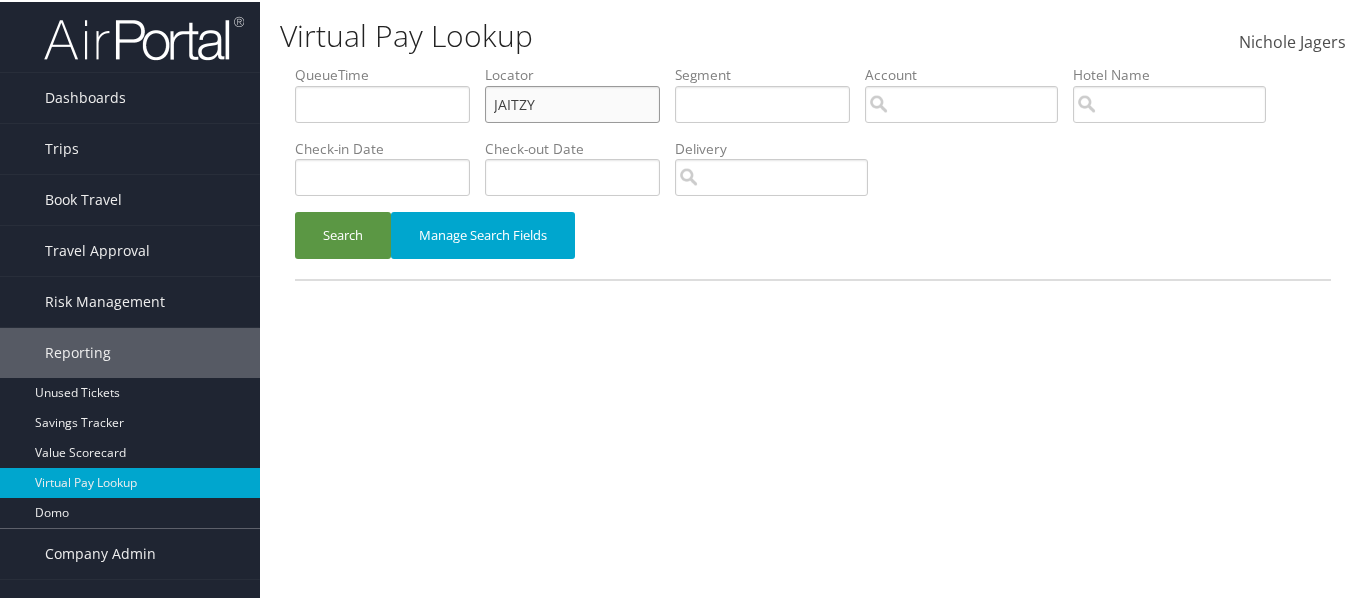 type on "JAITZY" 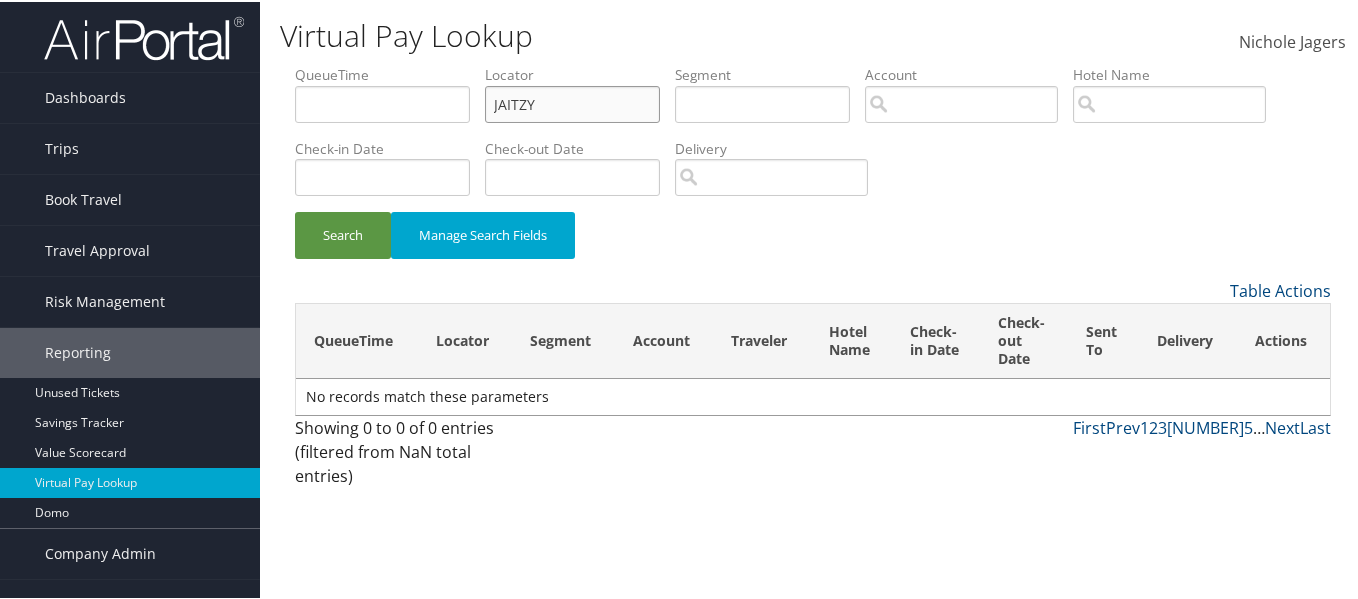 click on "Search" at bounding box center [343, 233] 